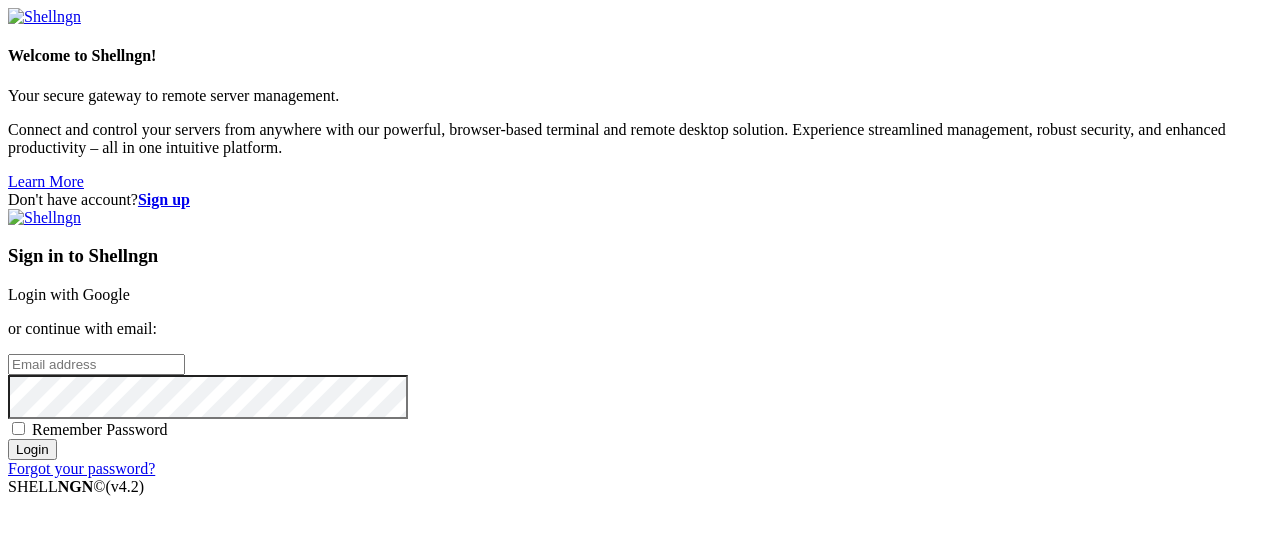scroll, scrollTop: 0, scrollLeft: 0, axis: both 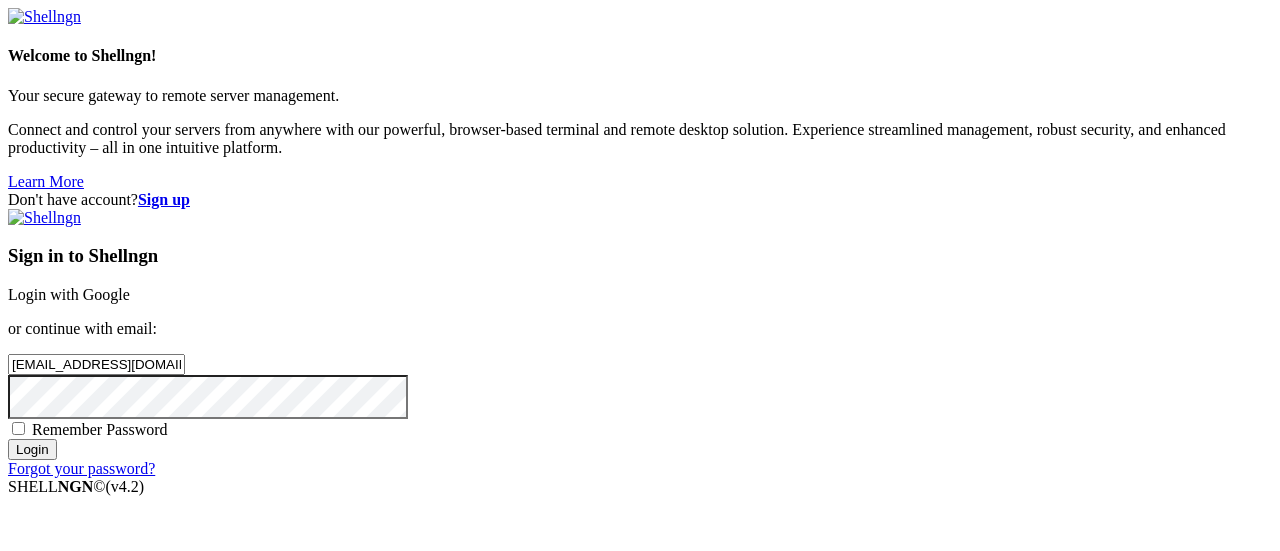 click on "Login" at bounding box center [32, 449] 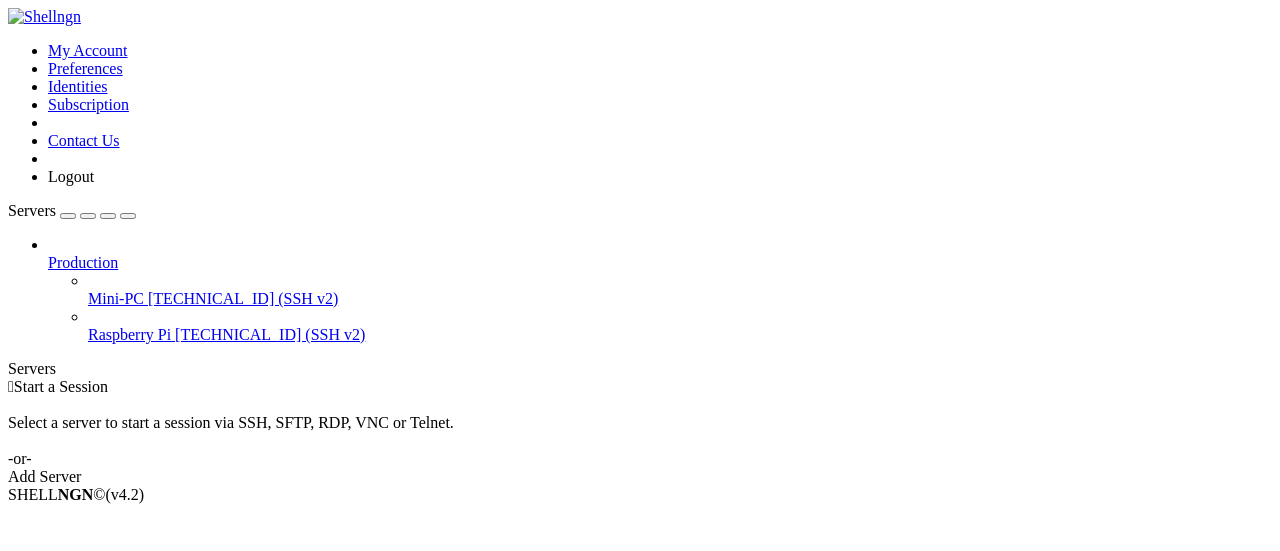 click on "[TECHNICAL_ID] (SSH v2)" at bounding box center (243, 298) 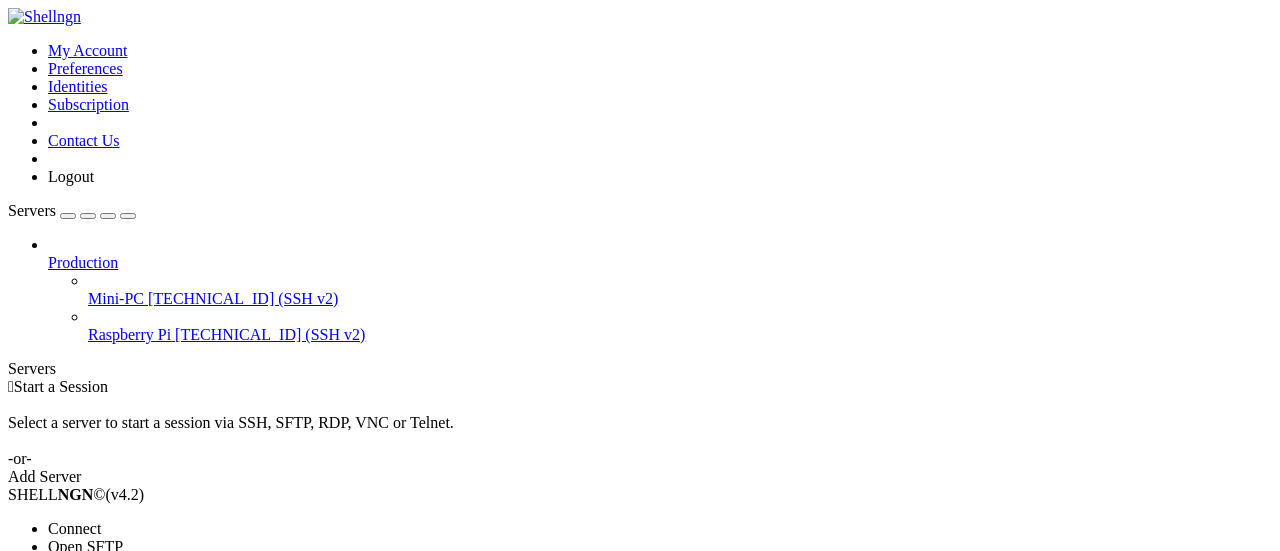 click on "Connect" at bounding box center [74, 528] 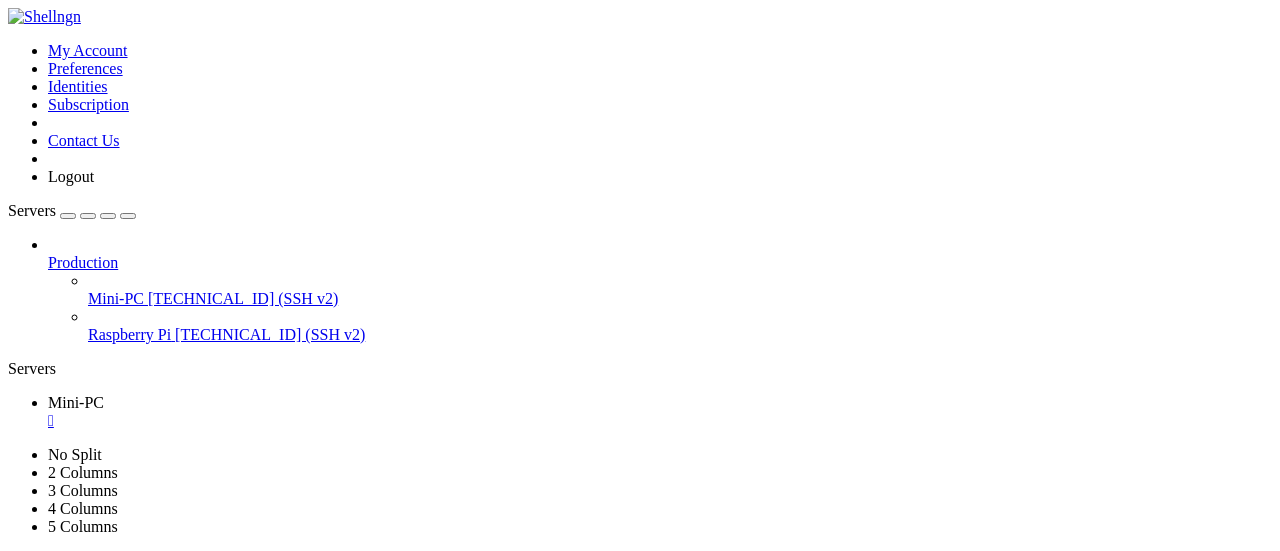 scroll, scrollTop: 0, scrollLeft: 0, axis: both 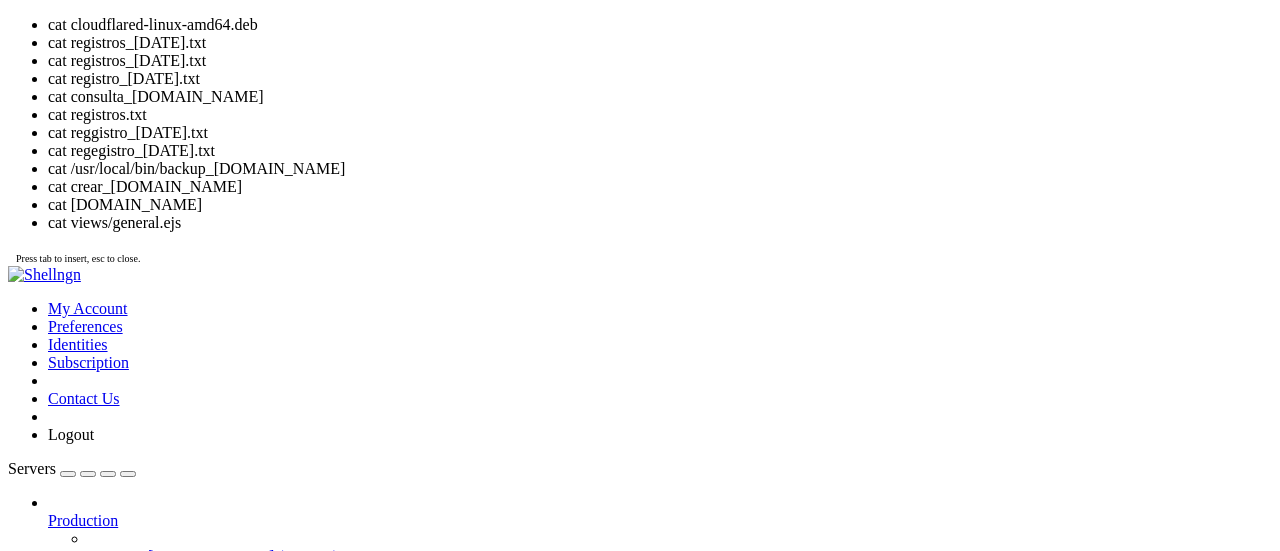 click on "seguridad-centro@SC-VM : ~/Documentos/automatismos $ ls -lth" 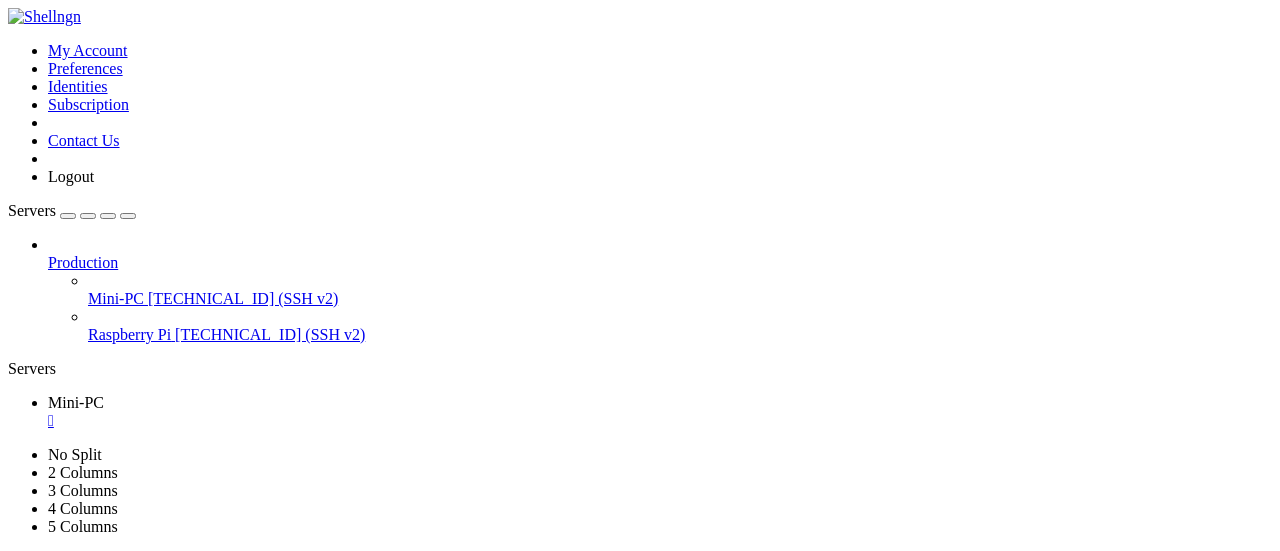 drag, startPoint x: 566, startPoint y: 1089, endPoint x: 766, endPoint y: 1081, distance: 200.15994 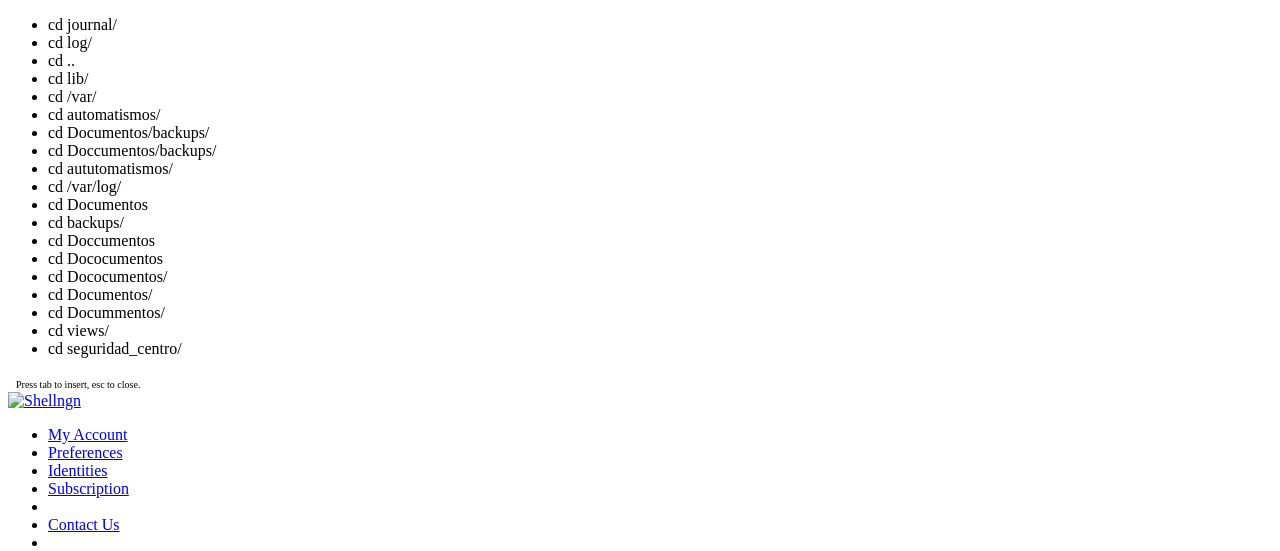 drag, startPoint x: 84, startPoint y: 1507, endPoint x: 296, endPoint y: 1506, distance: 212.00237 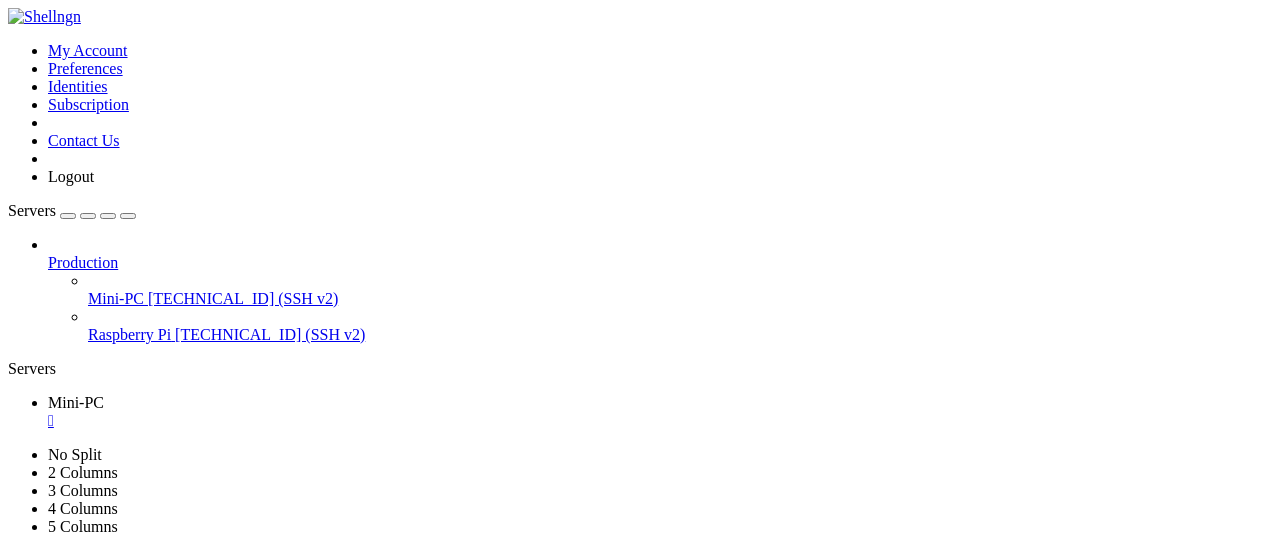 drag, startPoint x: 85, startPoint y: 1121, endPoint x: 350, endPoint y: 1122, distance: 265.0019 